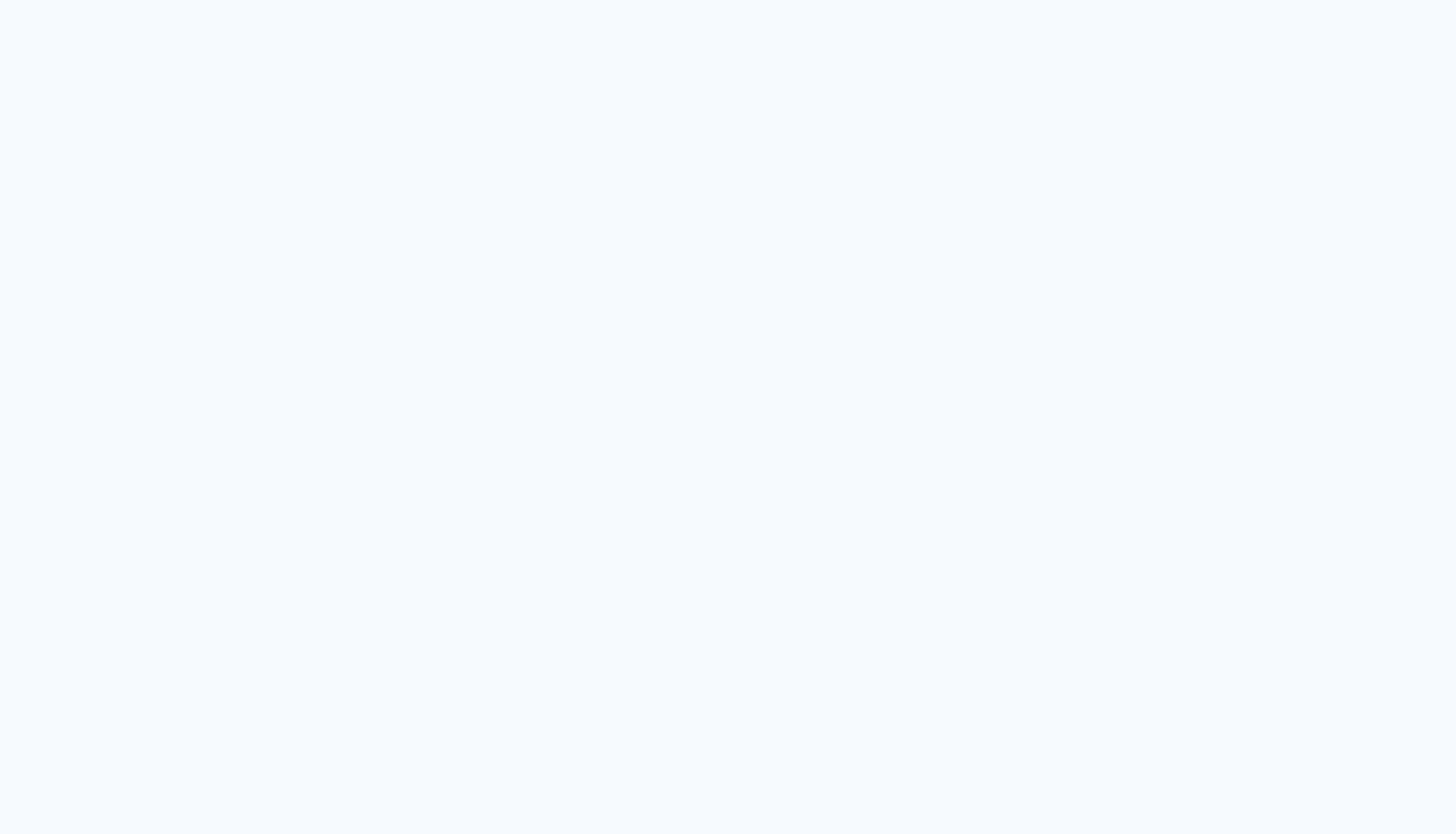 scroll, scrollTop: 0, scrollLeft: 0, axis: both 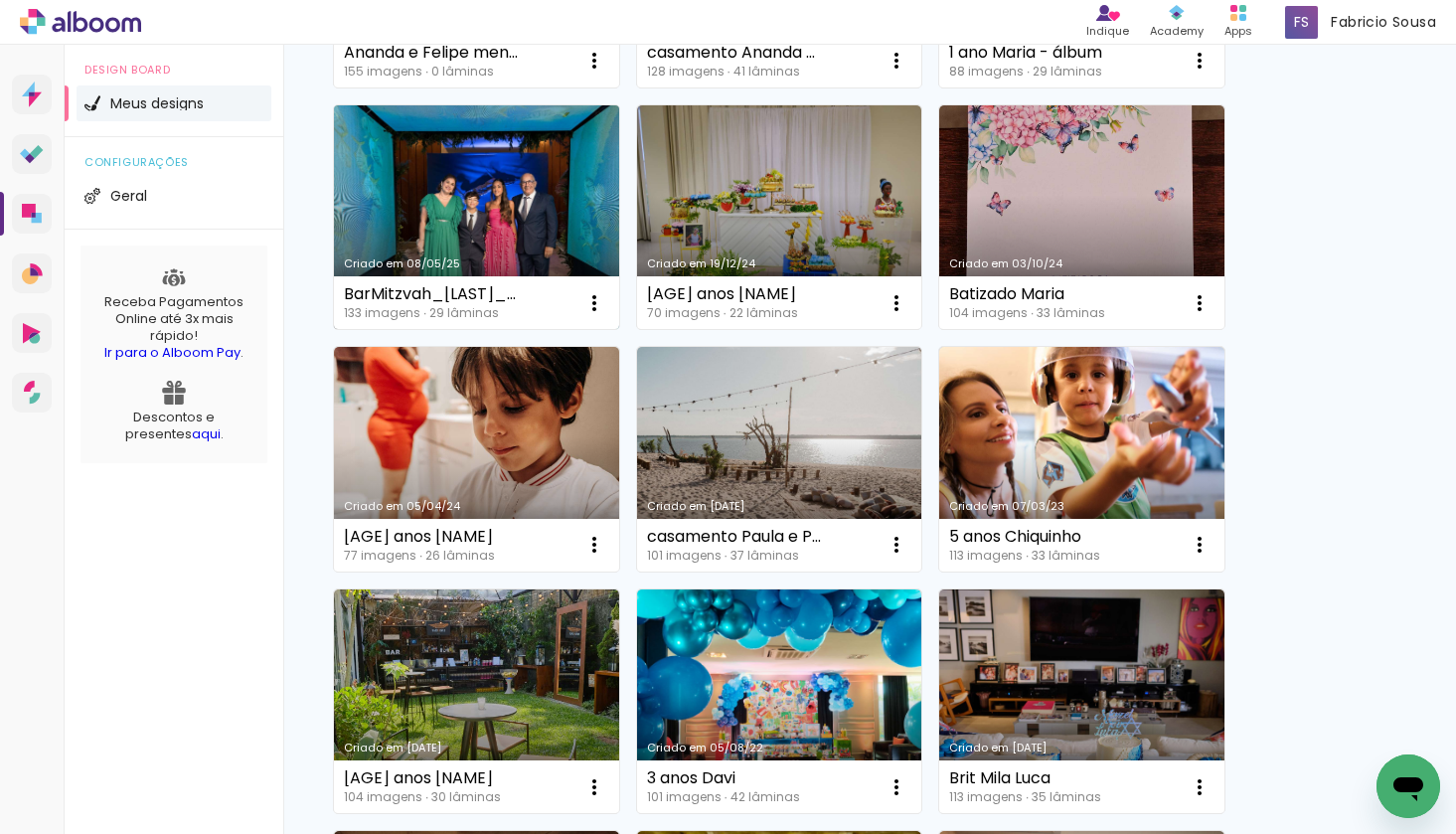click on "Criado em 08/05/25" at bounding box center [476, 218] 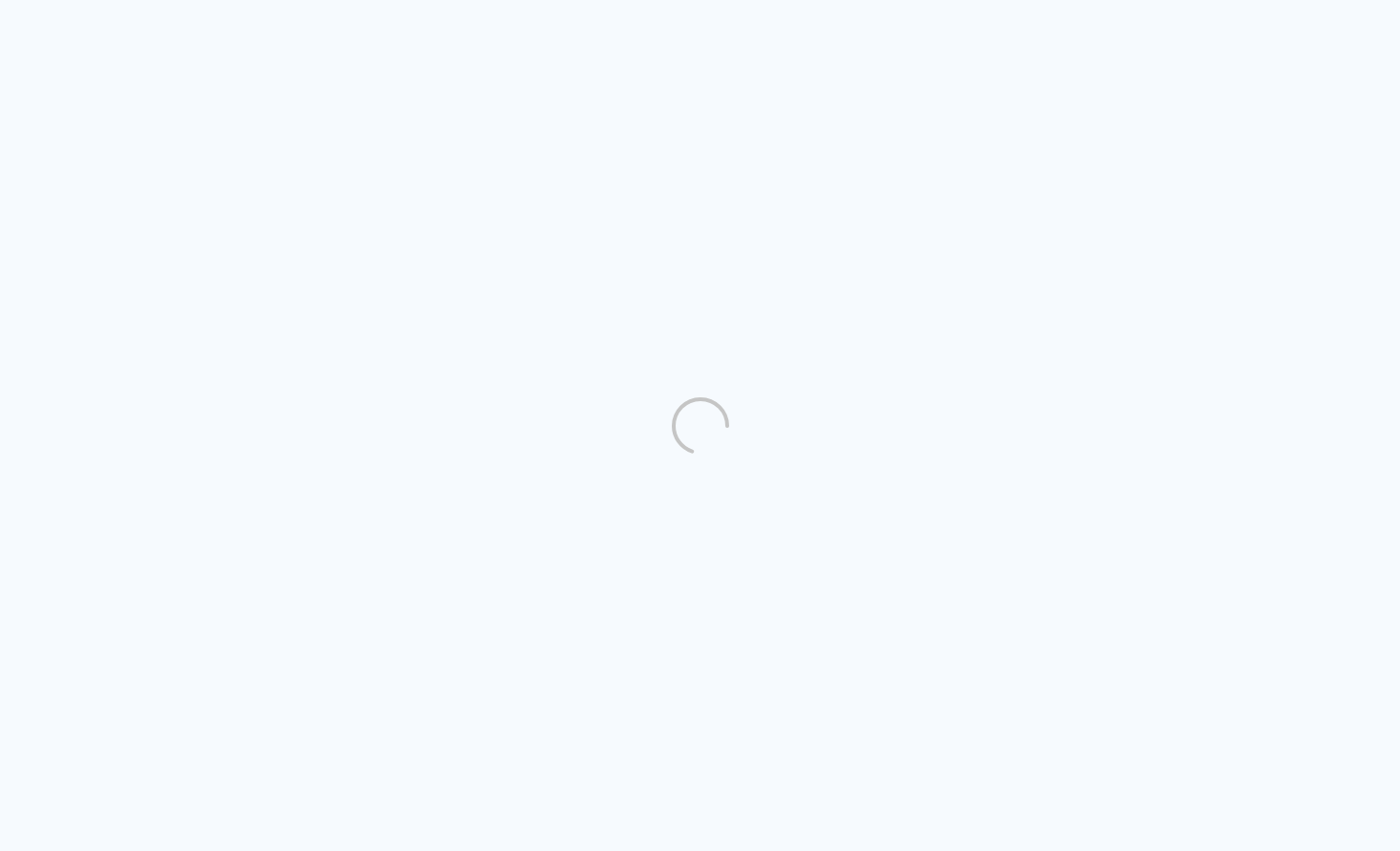 scroll, scrollTop: 0, scrollLeft: 0, axis: both 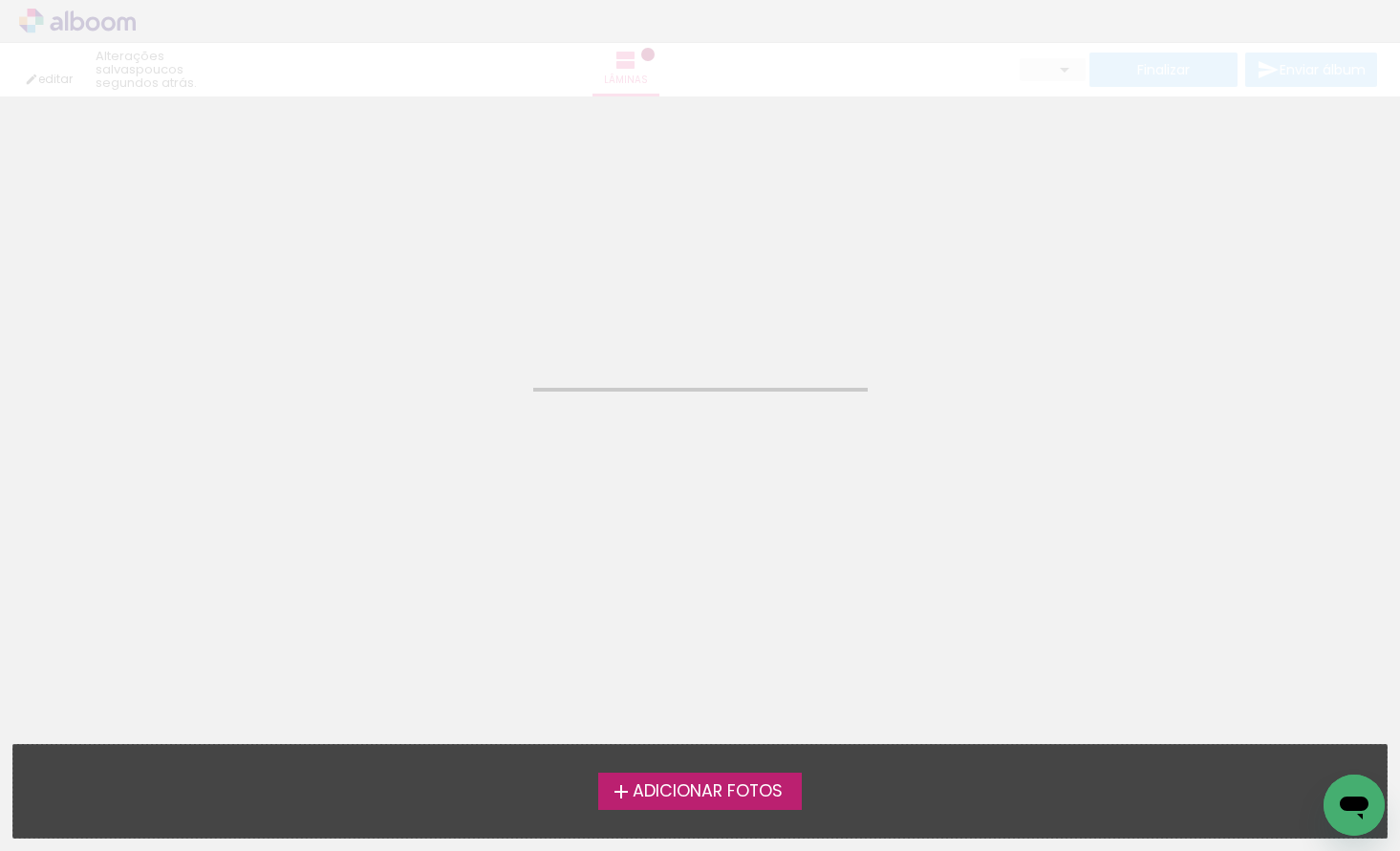 type on "JPG" 